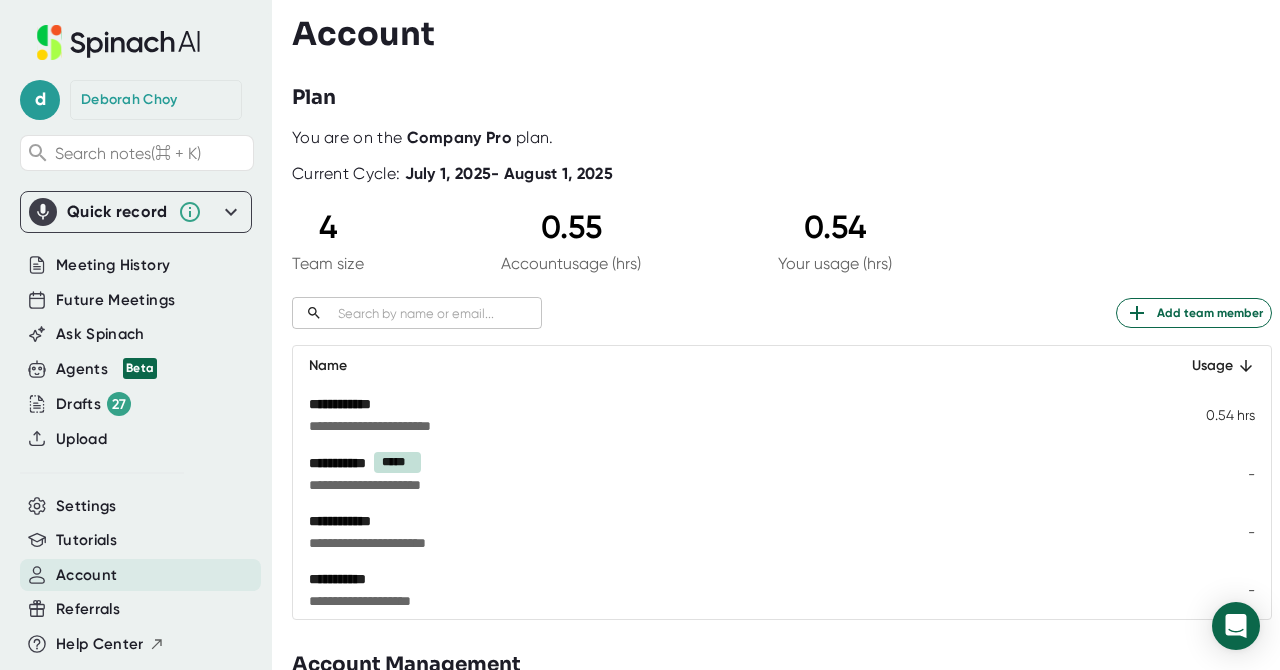 scroll, scrollTop: 0, scrollLeft: 0, axis: both 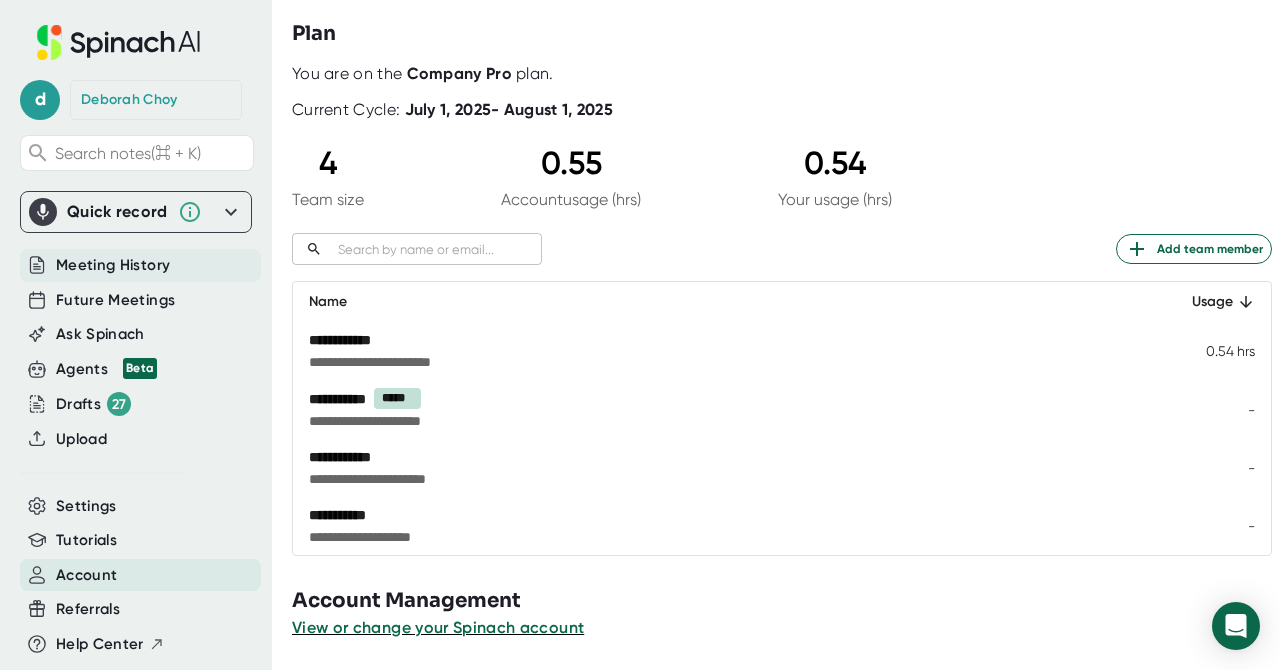 click on "Meeting History" at bounding box center [113, 265] 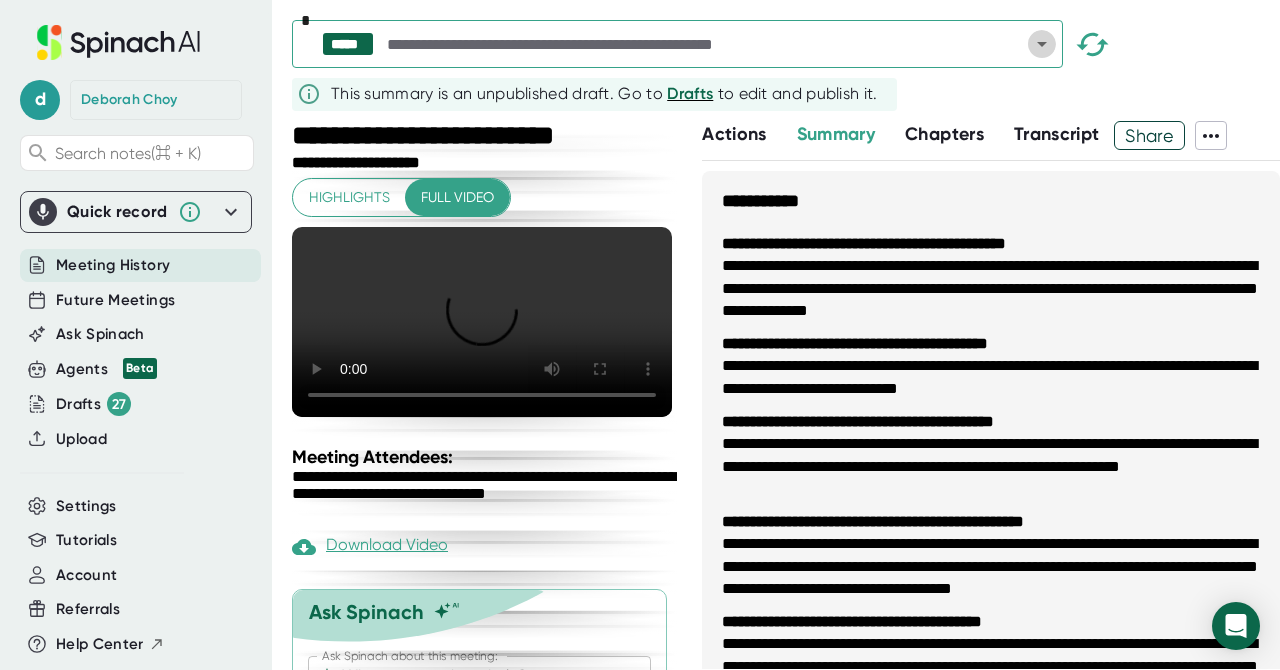 click at bounding box center [1042, 44] 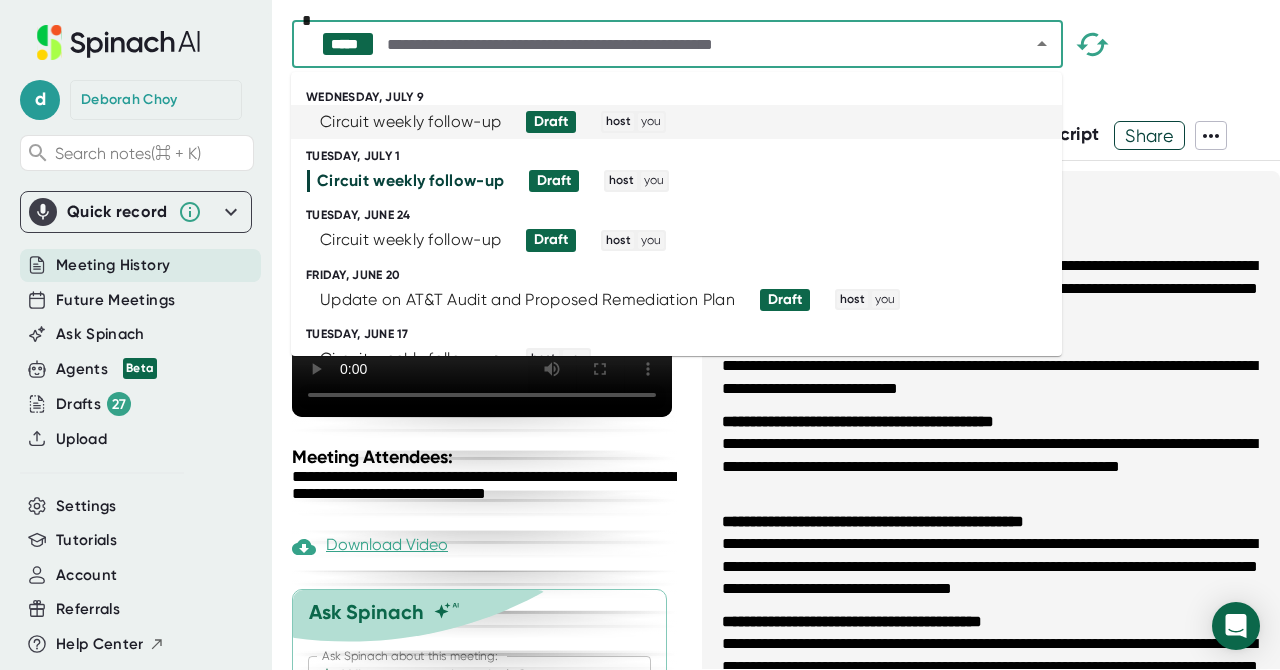click on "Circuit weekly follow-up Draft host you" at bounding box center (668, 122) 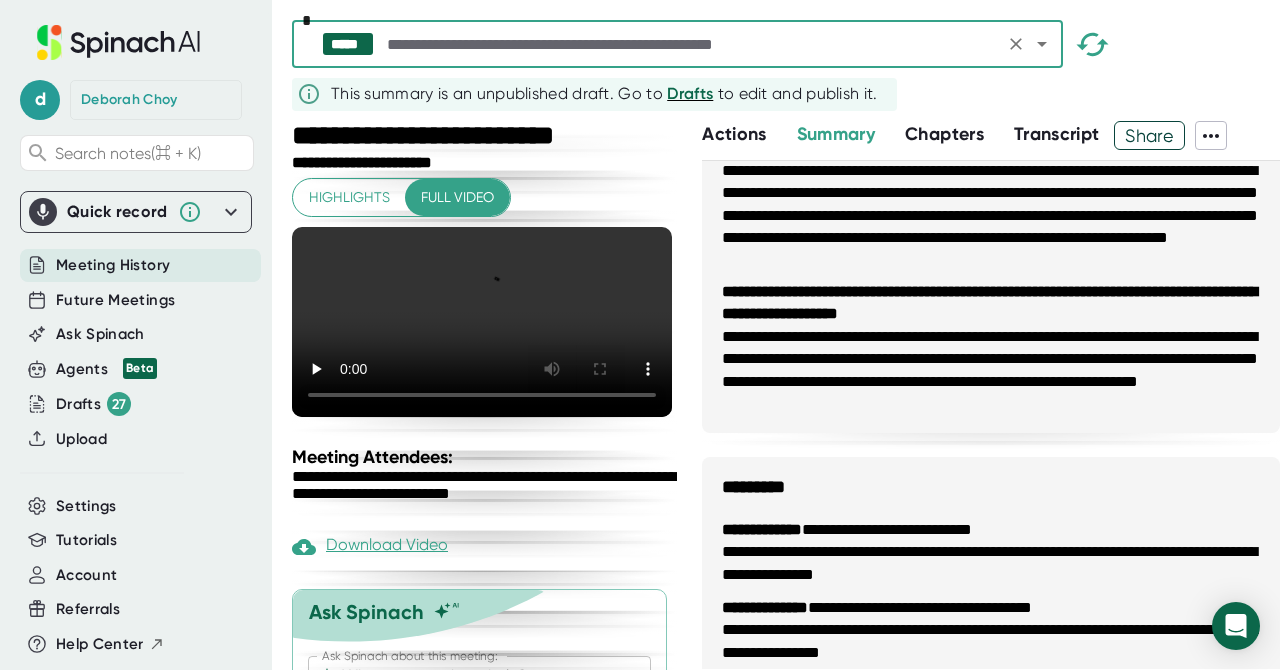 scroll, scrollTop: 2096, scrollLeft: 0, axis: vertical 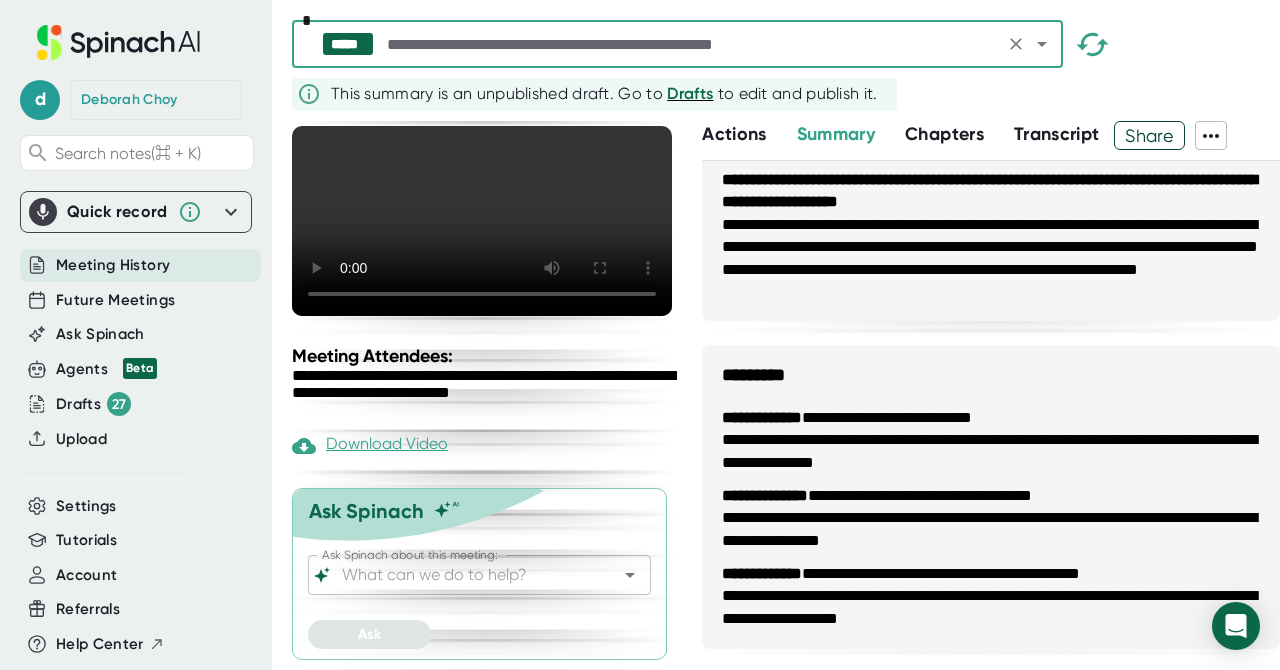 click on "Share" at bounding box center (1149, 135) 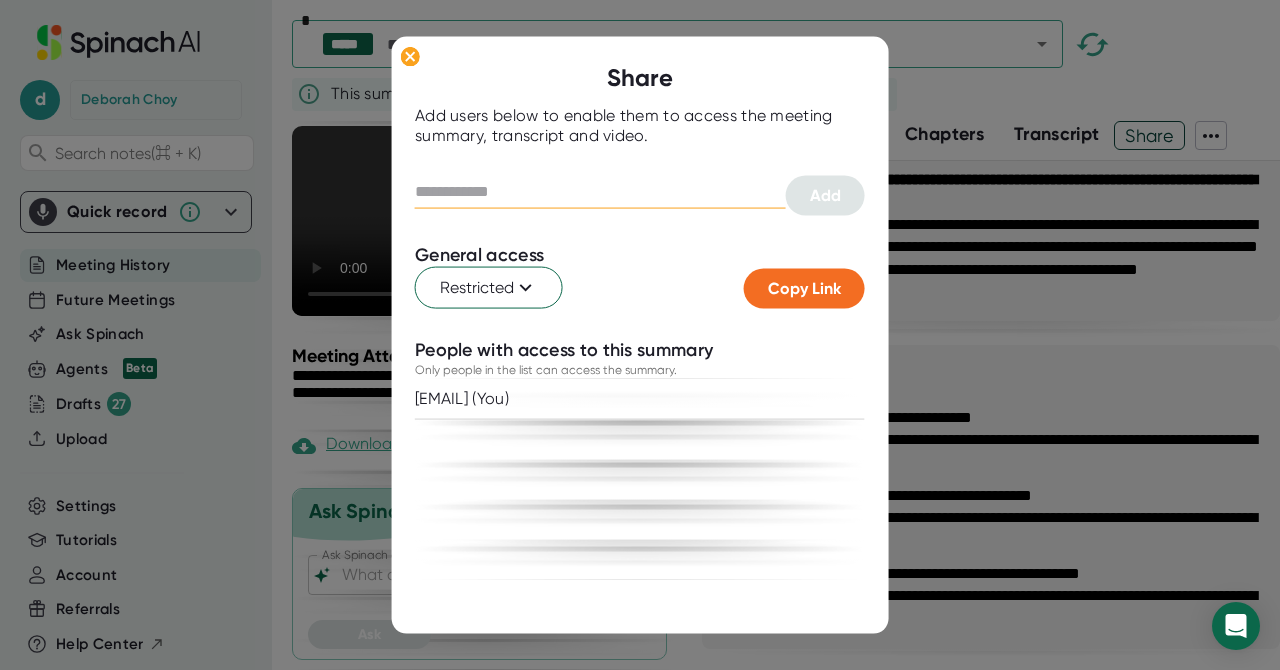 click at bounding box center [600, 192] 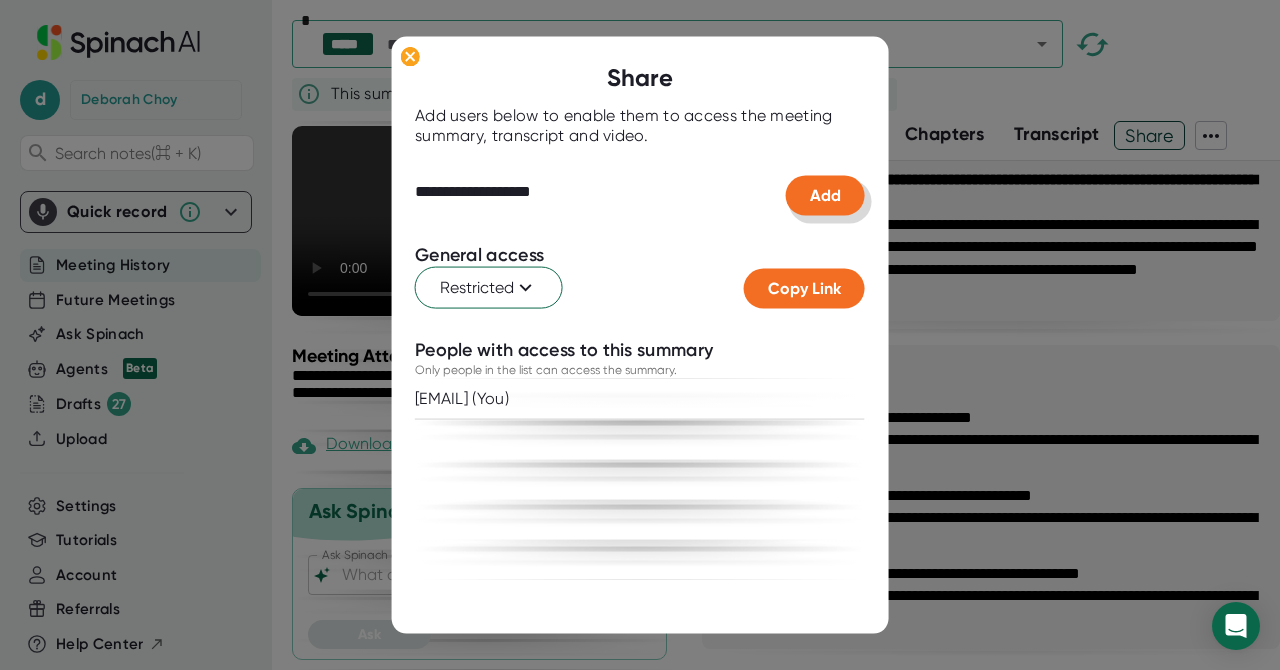 click on "Add" at bounding box center [825, 195] 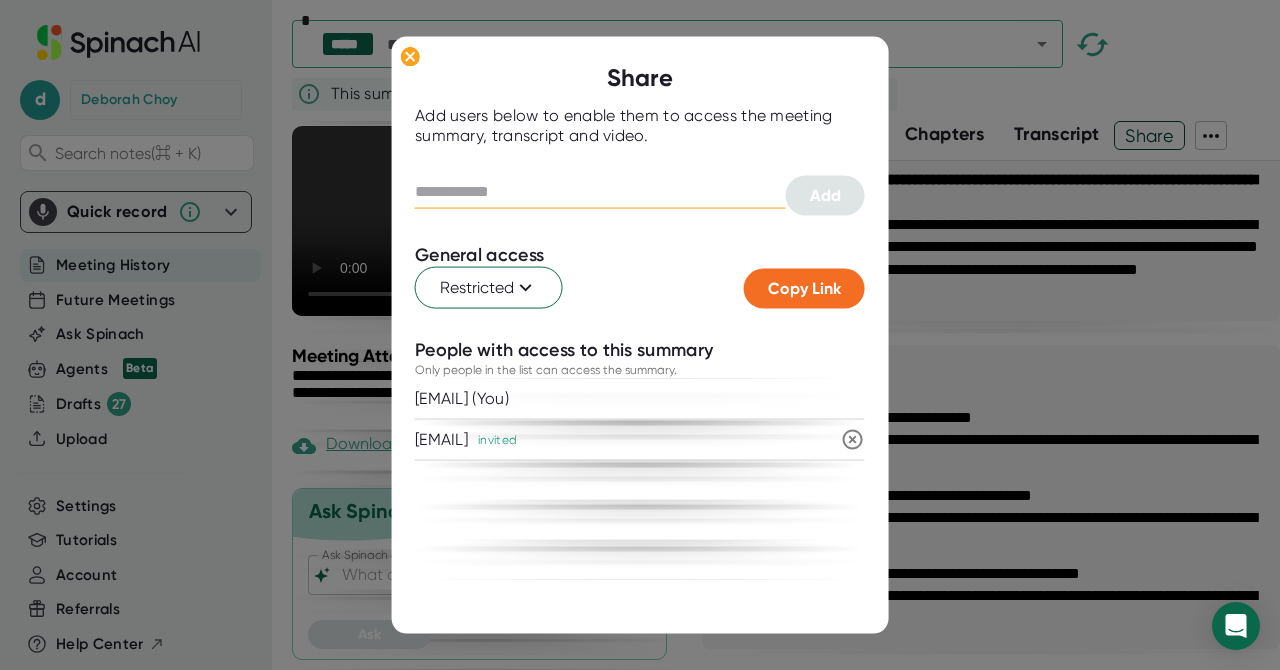 click at bounding box center (600, 192) 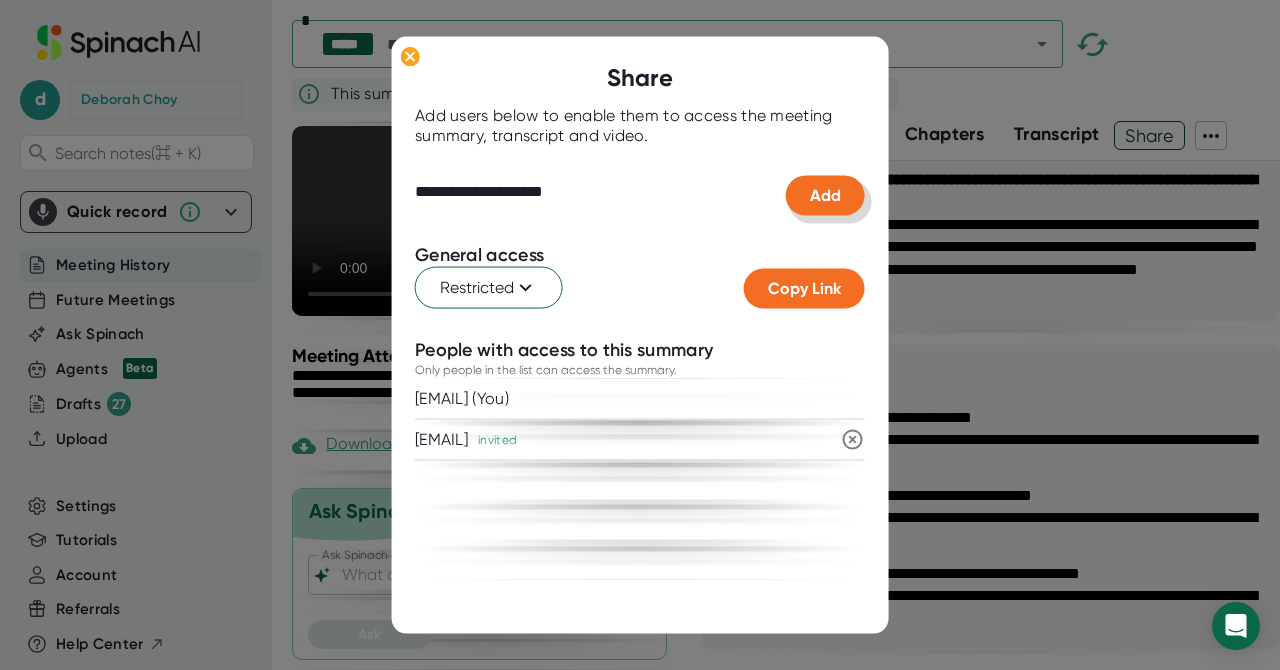 click on "Add" at bounding box center [825, 195] 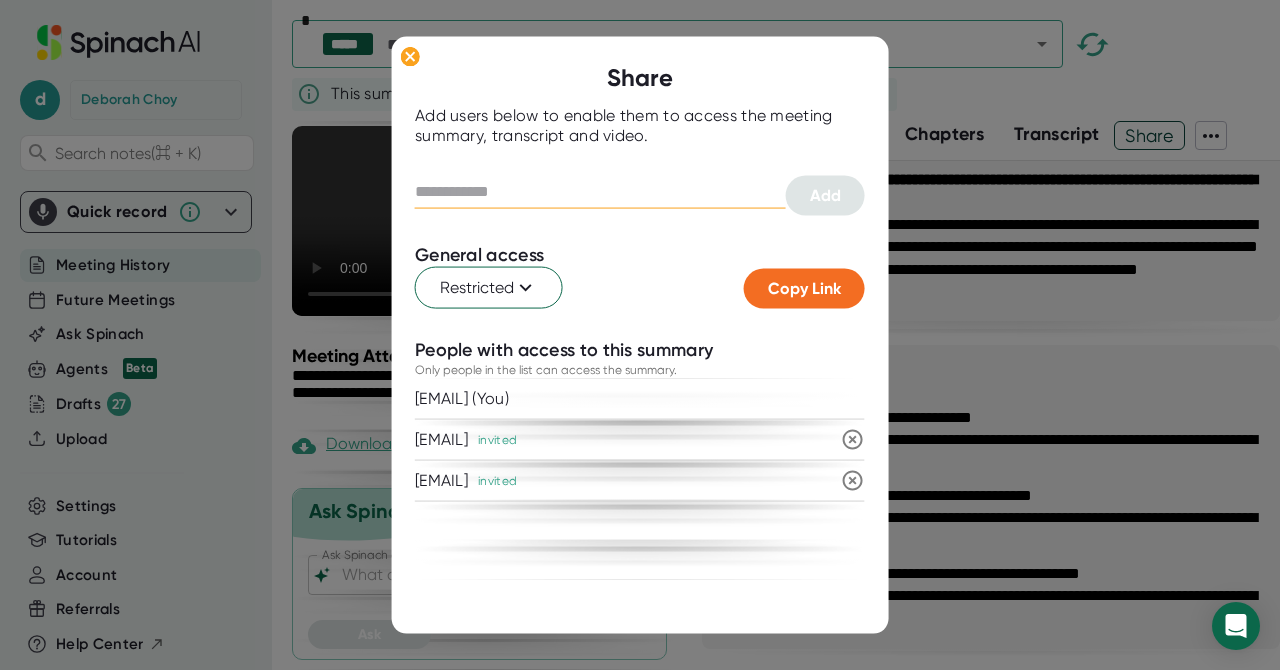click at bounding box center [600, 192] 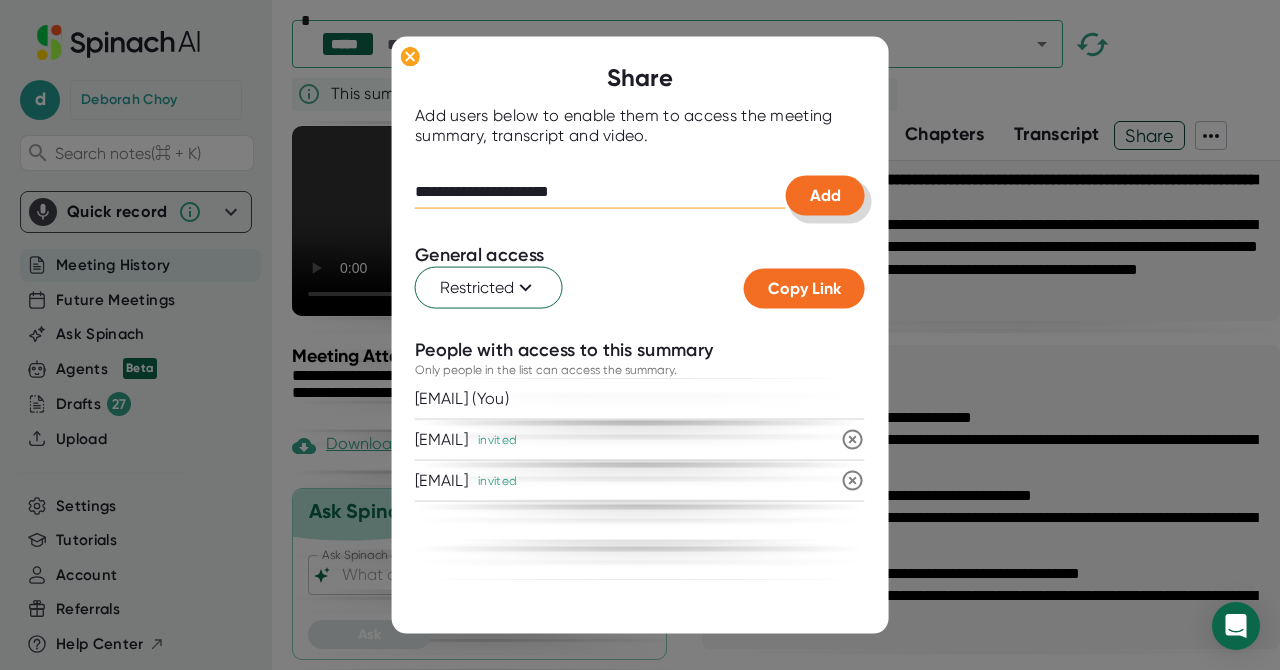 type on "**********" 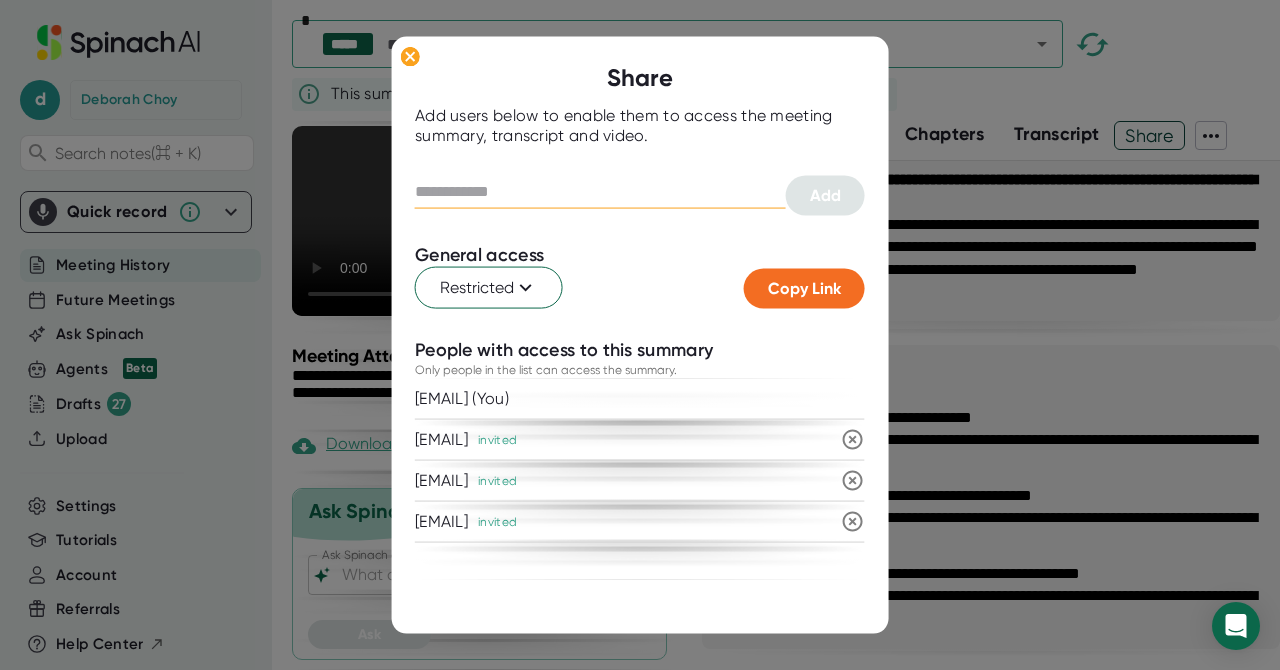 click at bounding box center [600, 192] 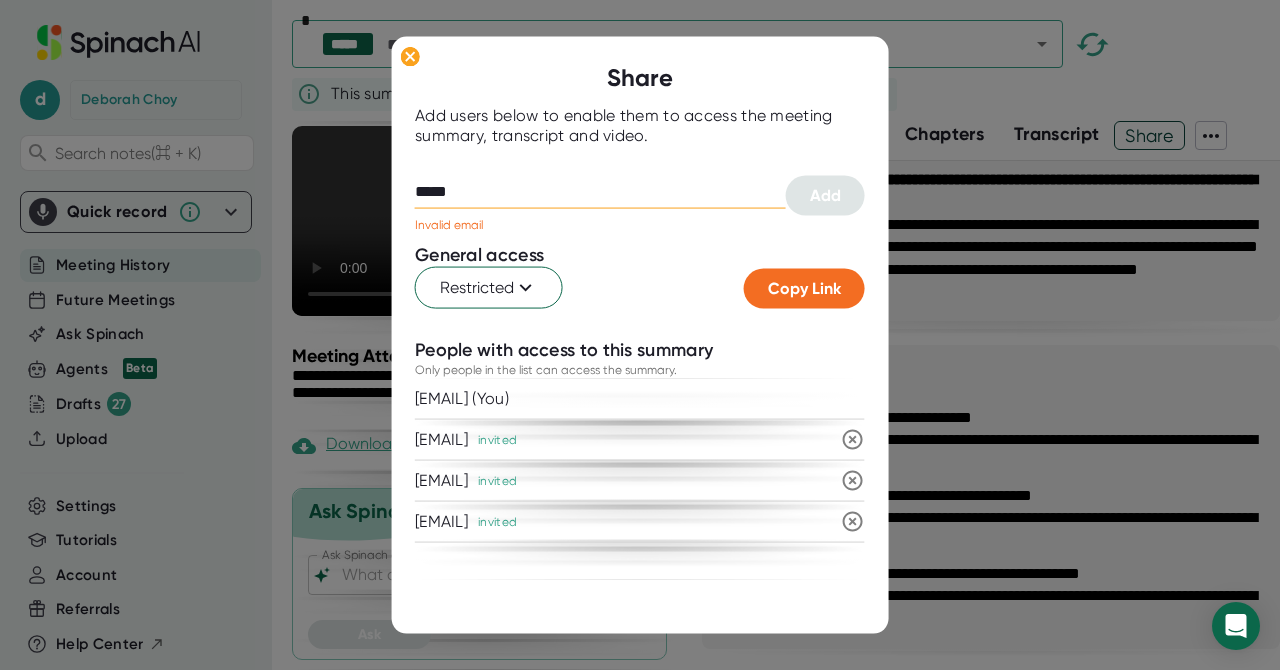 drag, startPoint x: 473, startPoint y: 193, endPoint x: 386, endPoint y: 191, distance: 87.02299 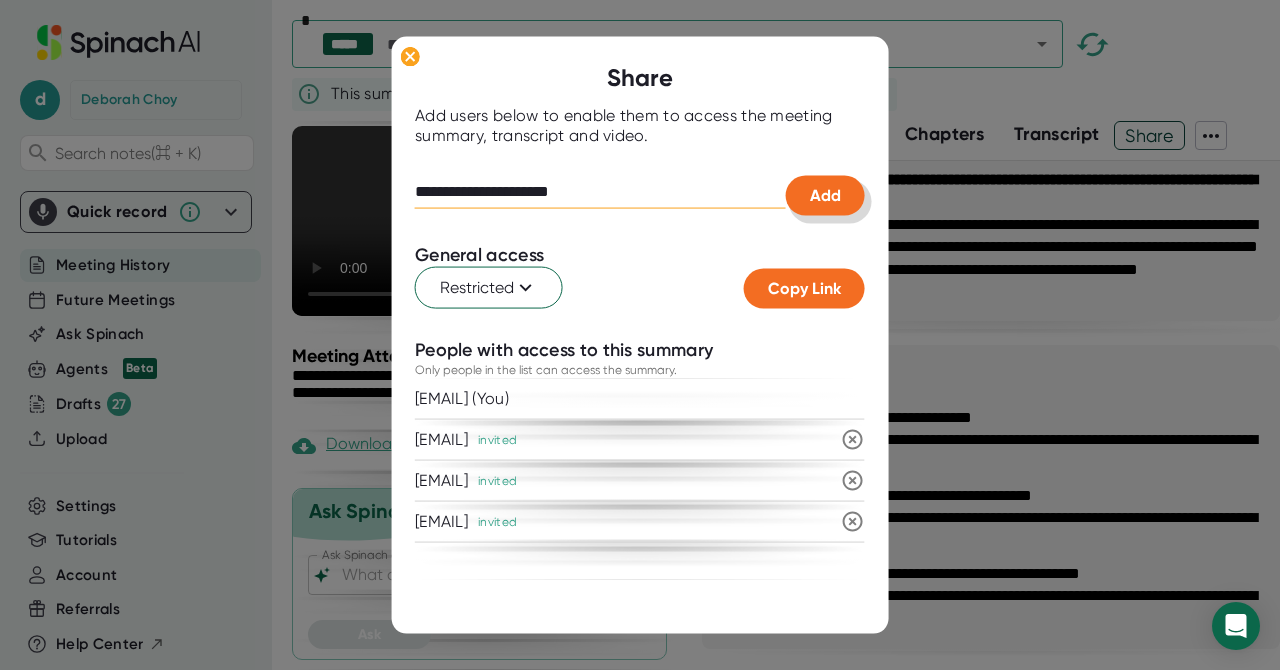 click on "Add" at bounding box center [825, 195] 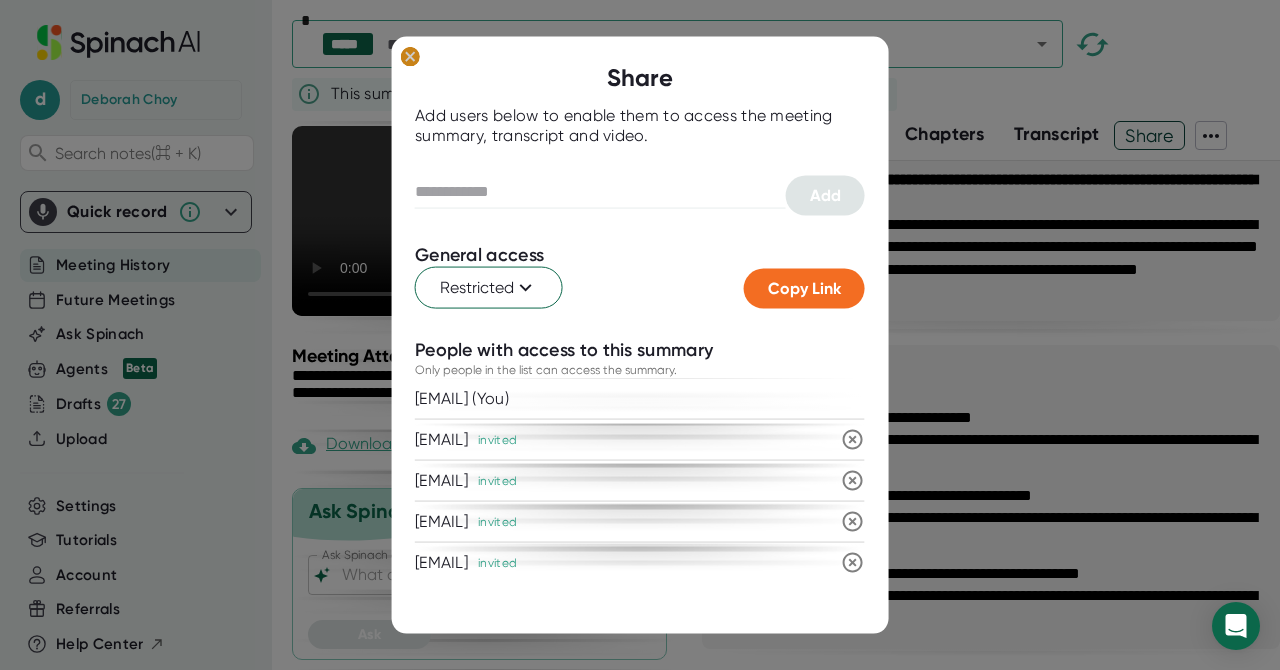 click at bounding box center [410, 57] 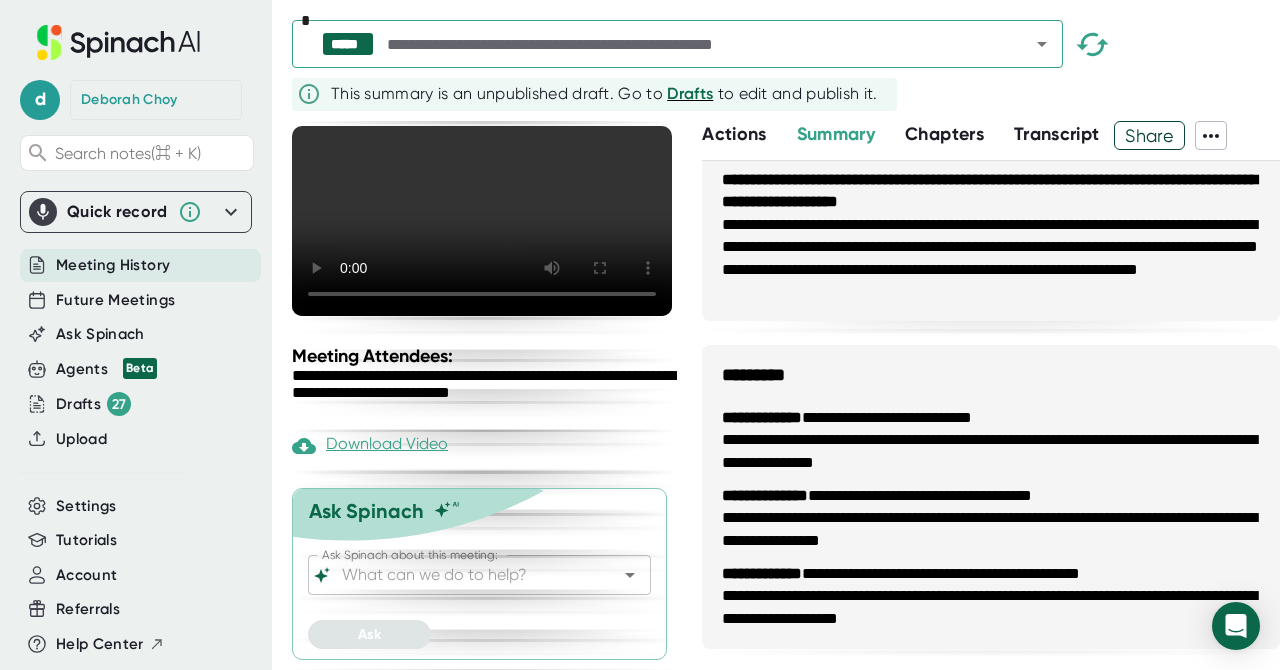 click on "Share" at bounding box center [1149, 135] 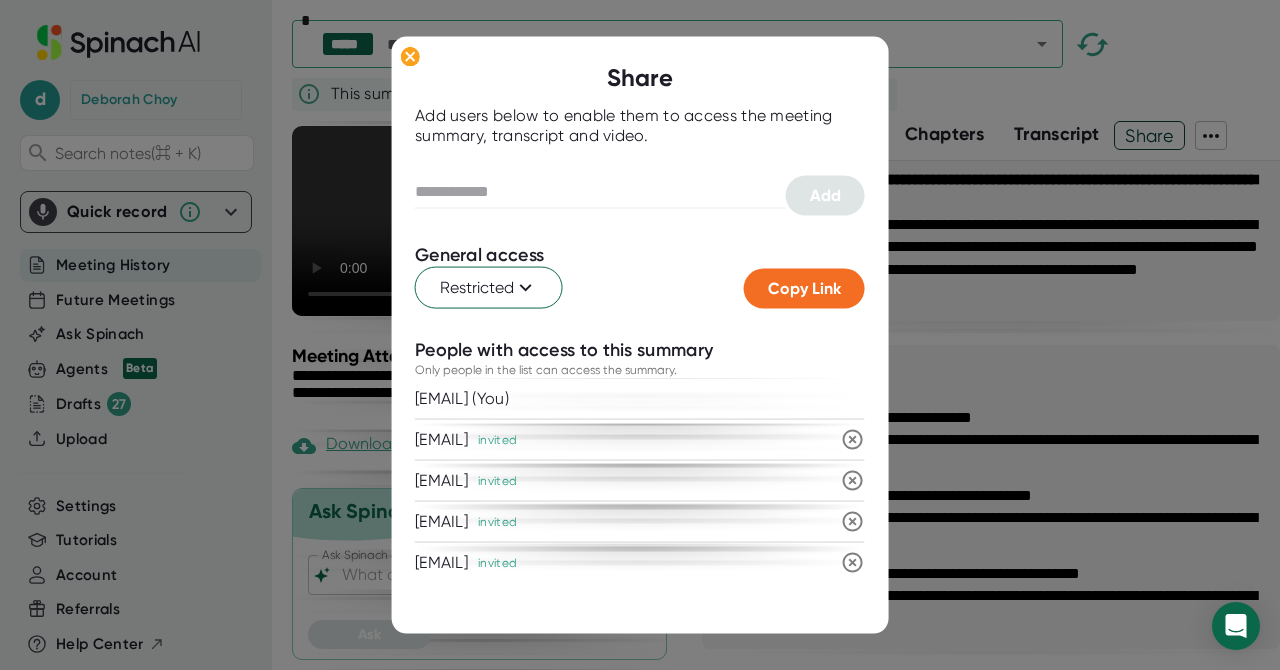 click at bounding box center (640, 335) 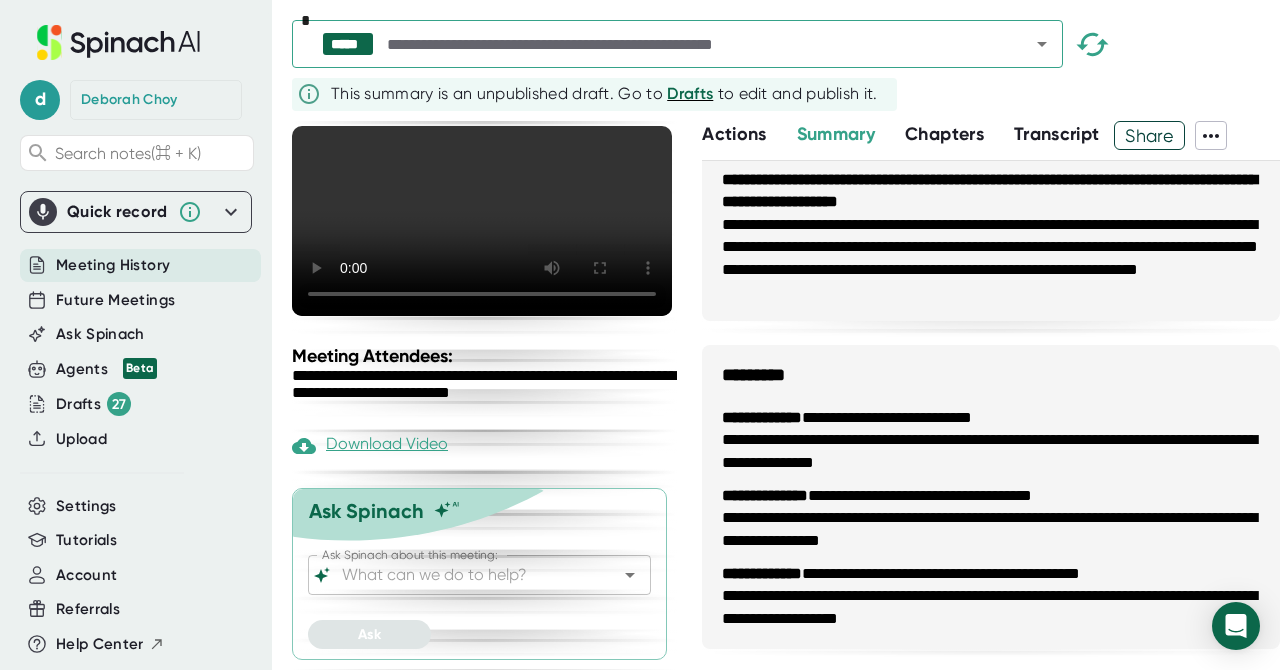 click at bounding box center [1211, 136] 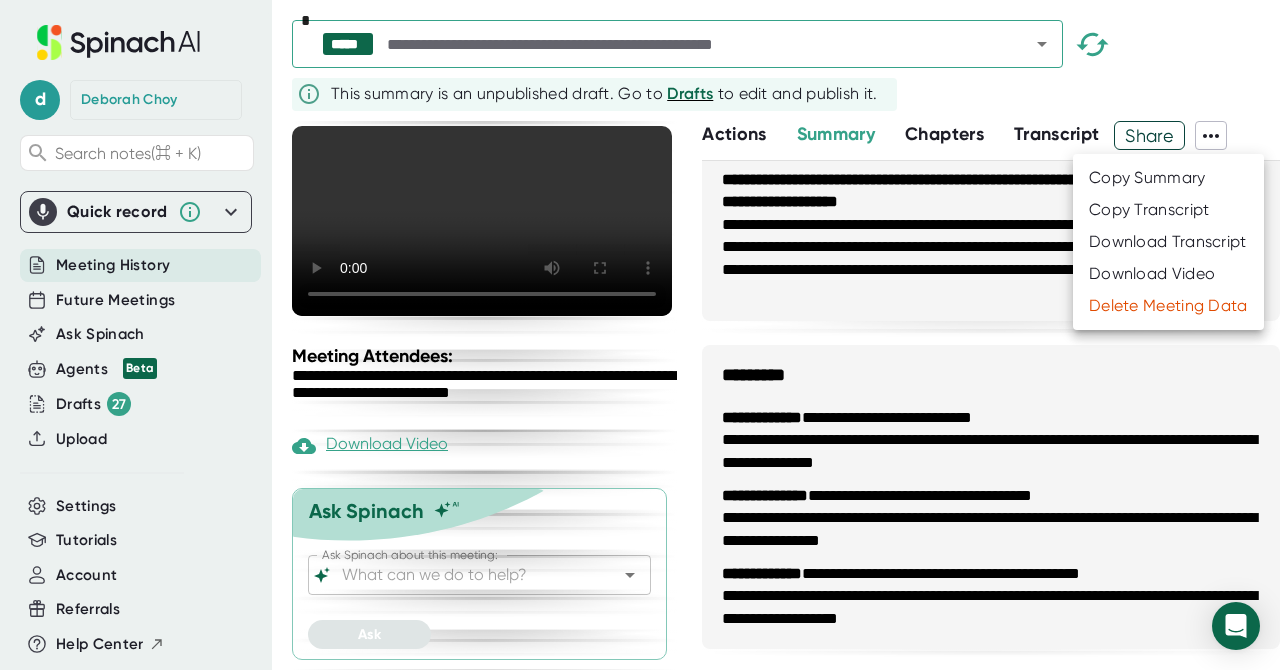 click at bounding box center (640, 335) 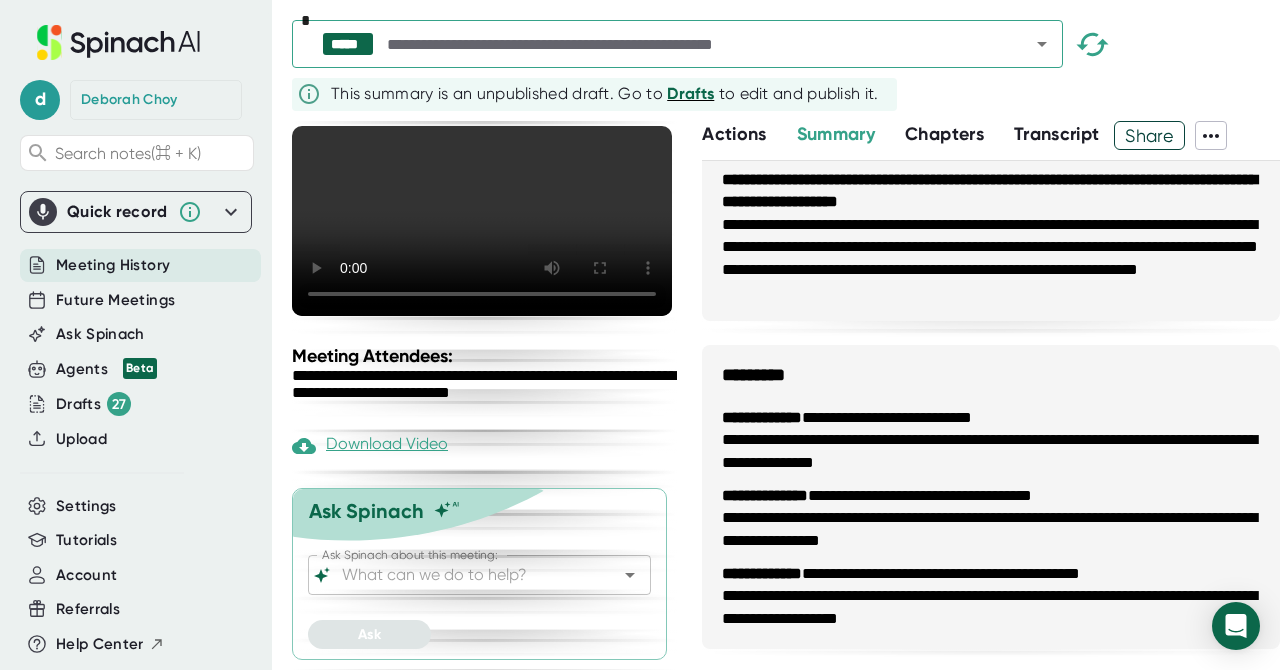 click on "Drafts" at bounding box center (690, 93) 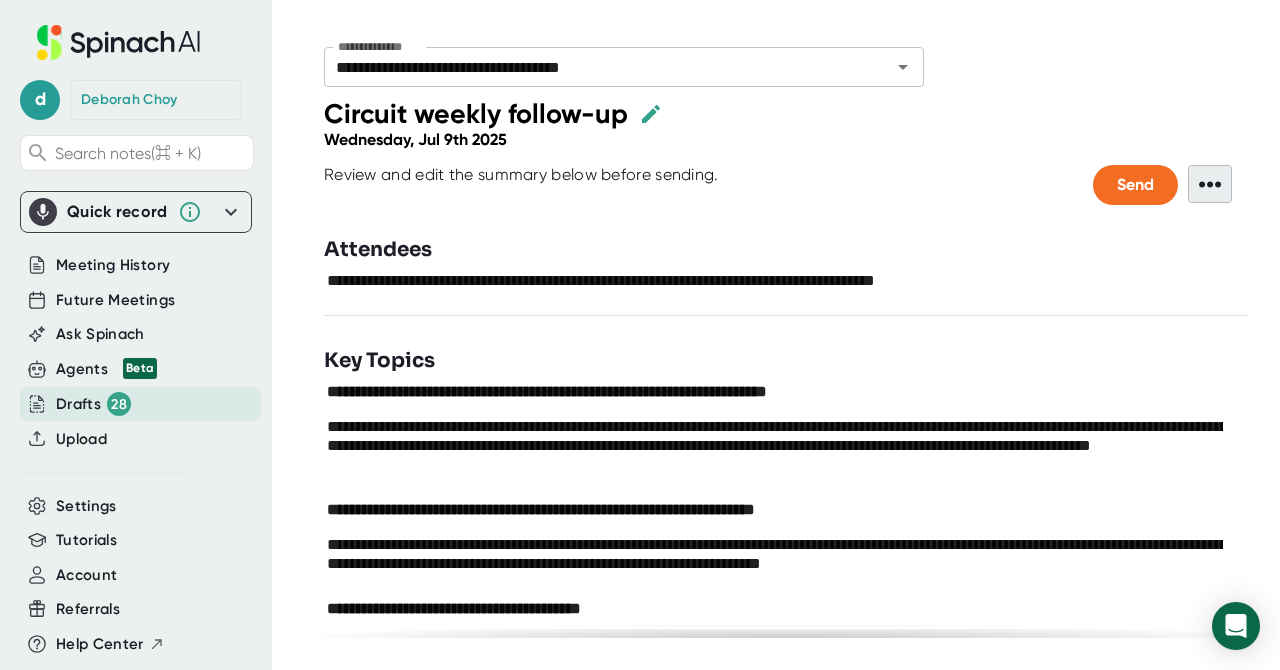 click on "•••" at bounding box center (1210, 184) 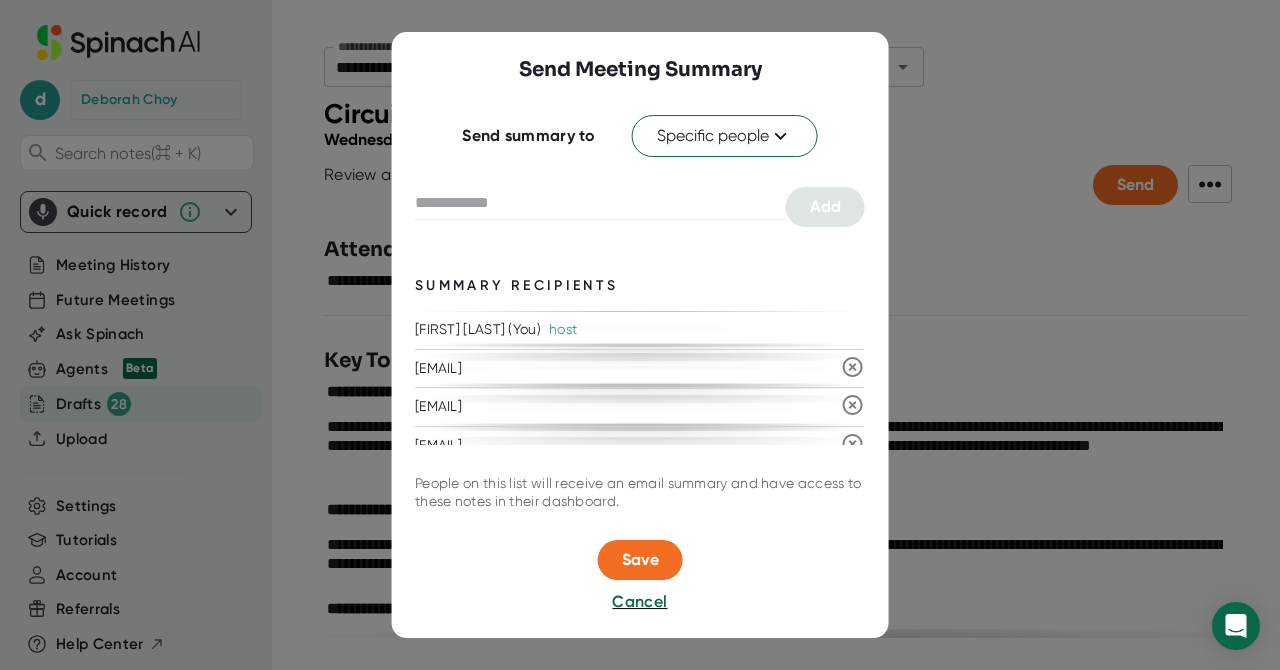 scroll, scrollTop: 0, scrollLeft: 0, axis: both 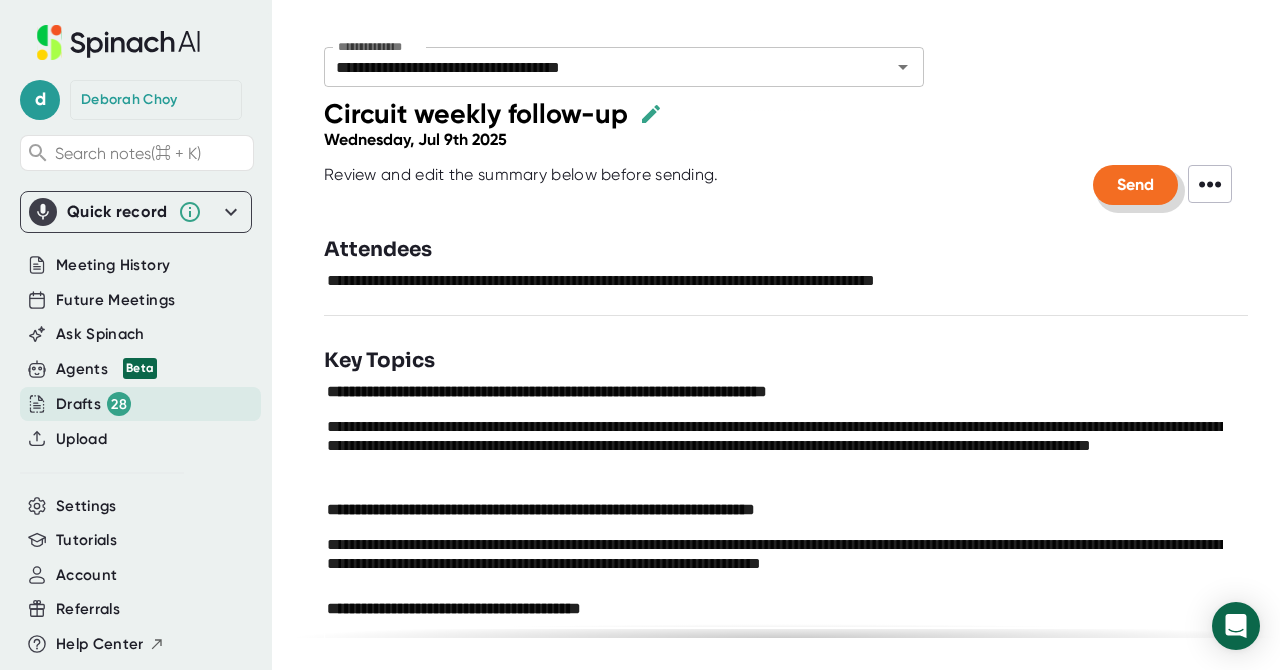 click on "Send" at bounding box center (1135, 184) 